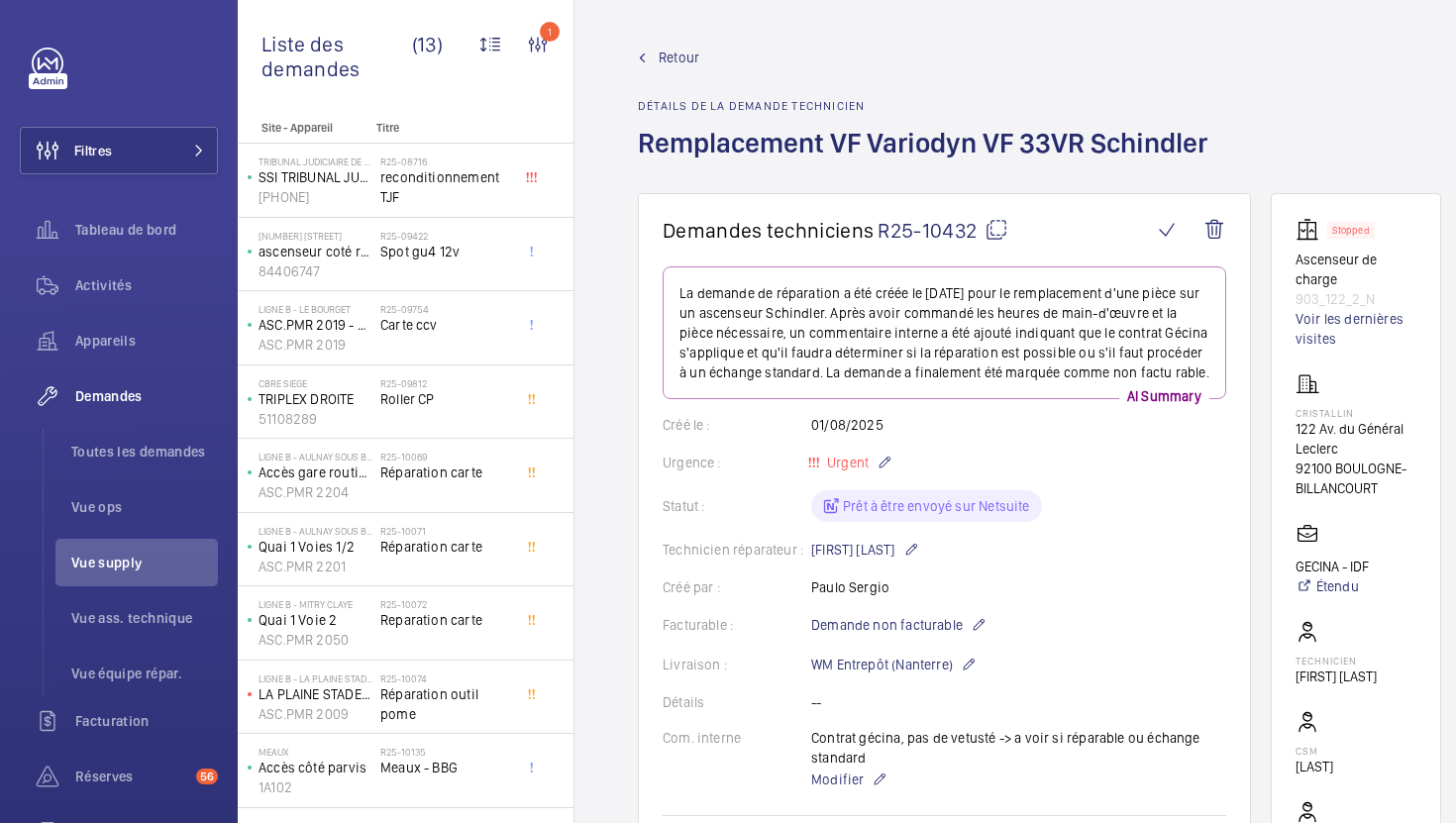 scroll, scrollTop: 0, scrollLeft: 0, axis: both 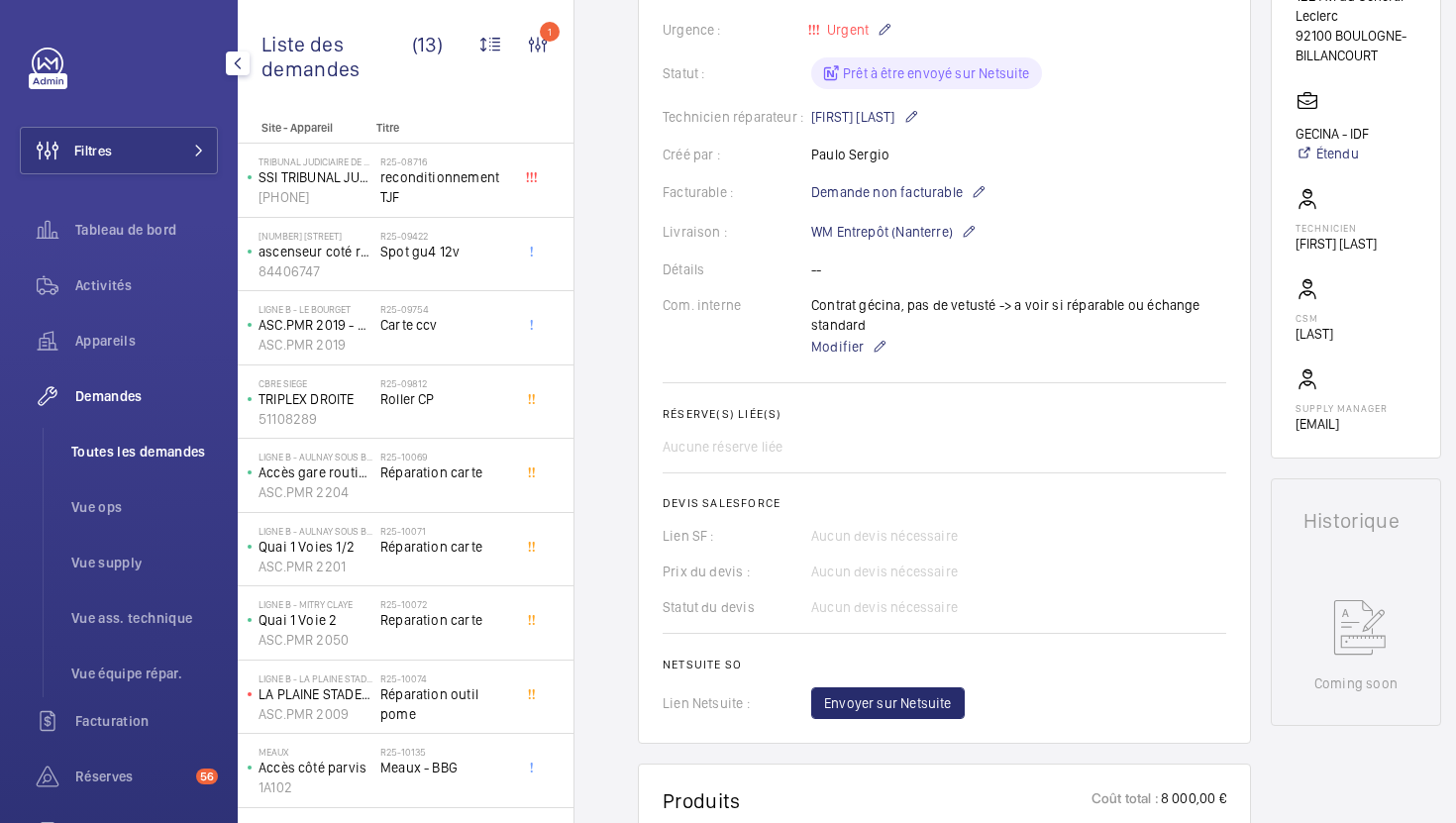 click on "Toutes les demandes" 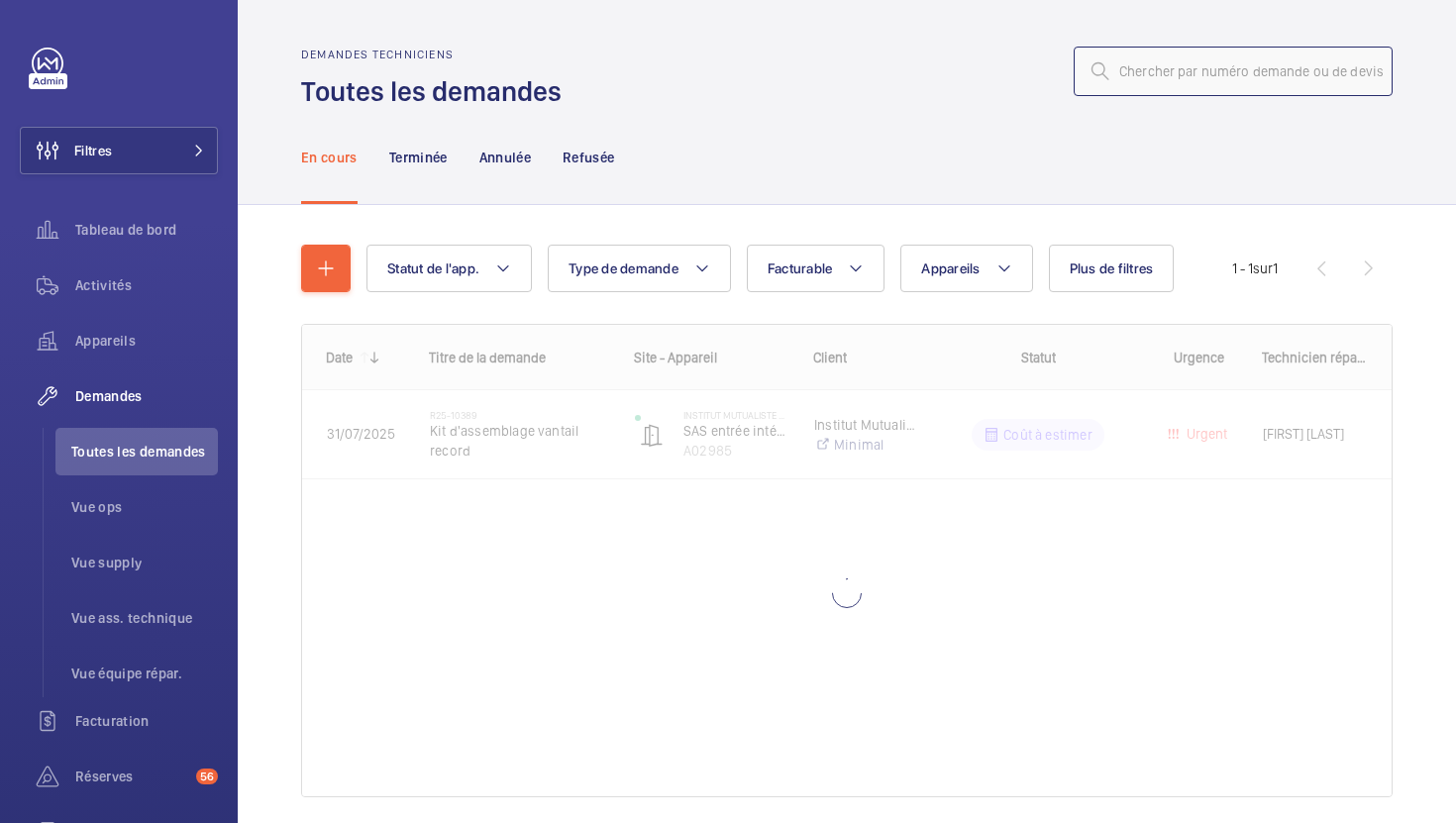 click 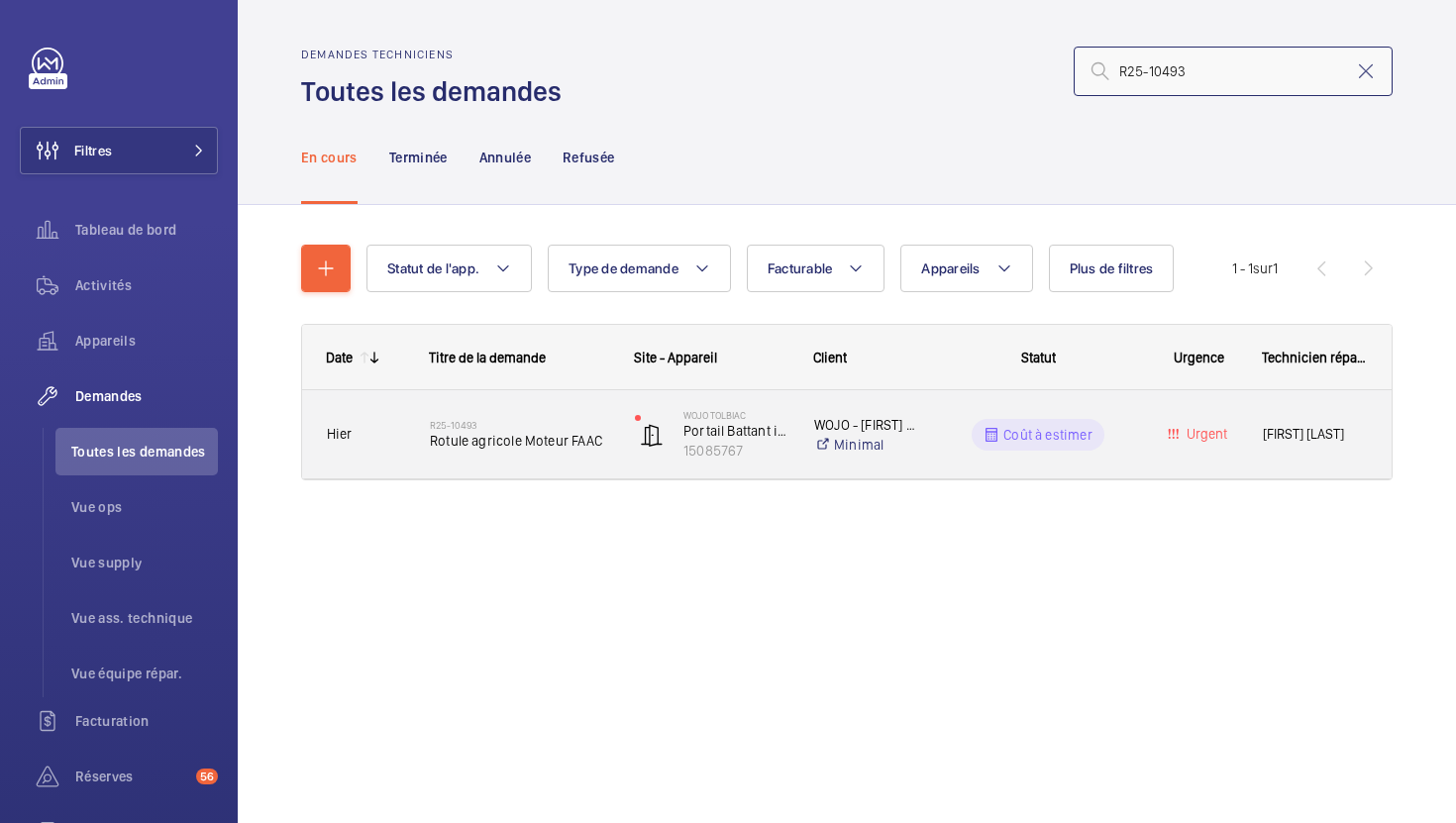 type on "R25-10493" 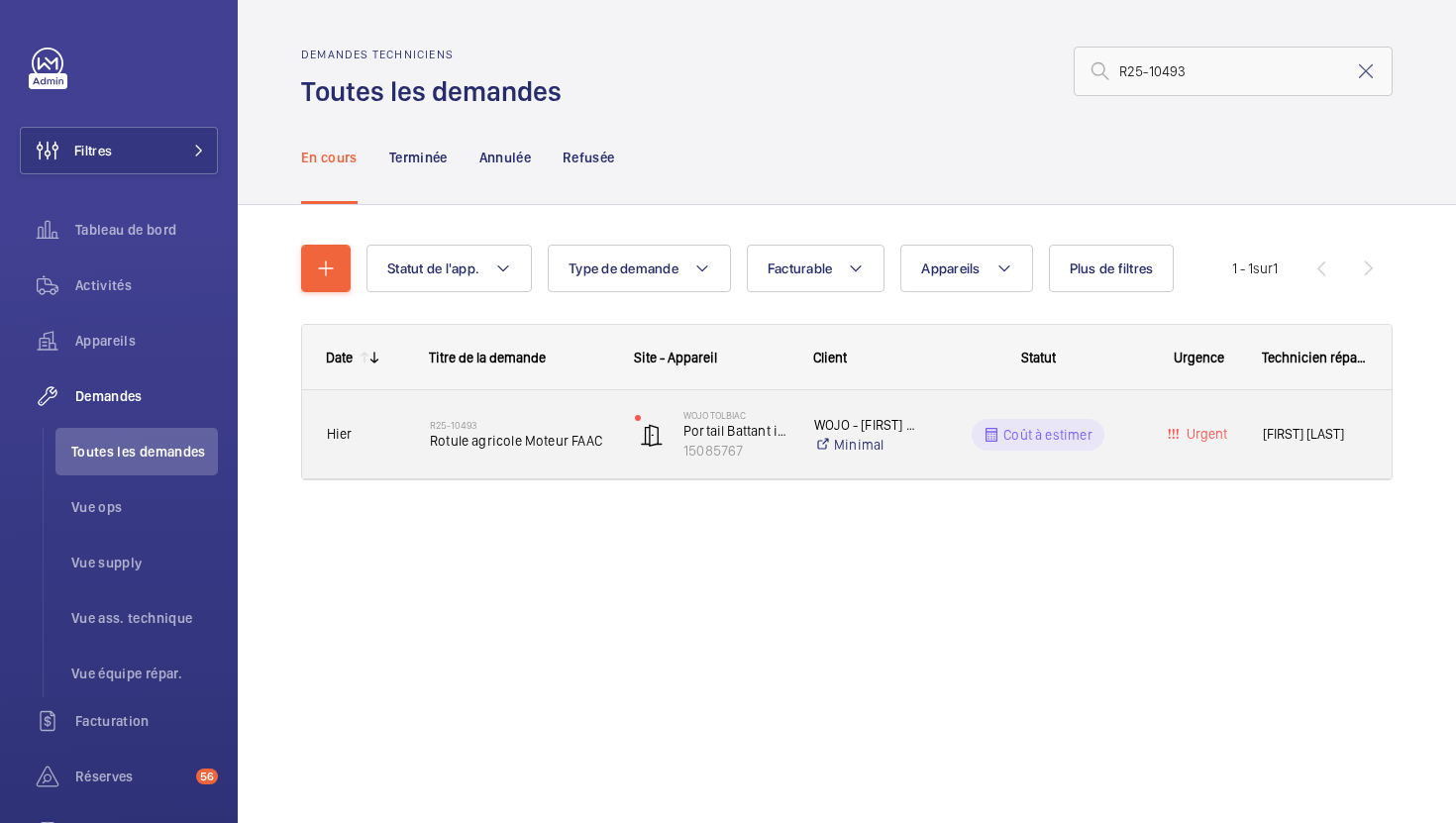 click on "R25-10493   Rotule agricole Moteur FAAC" 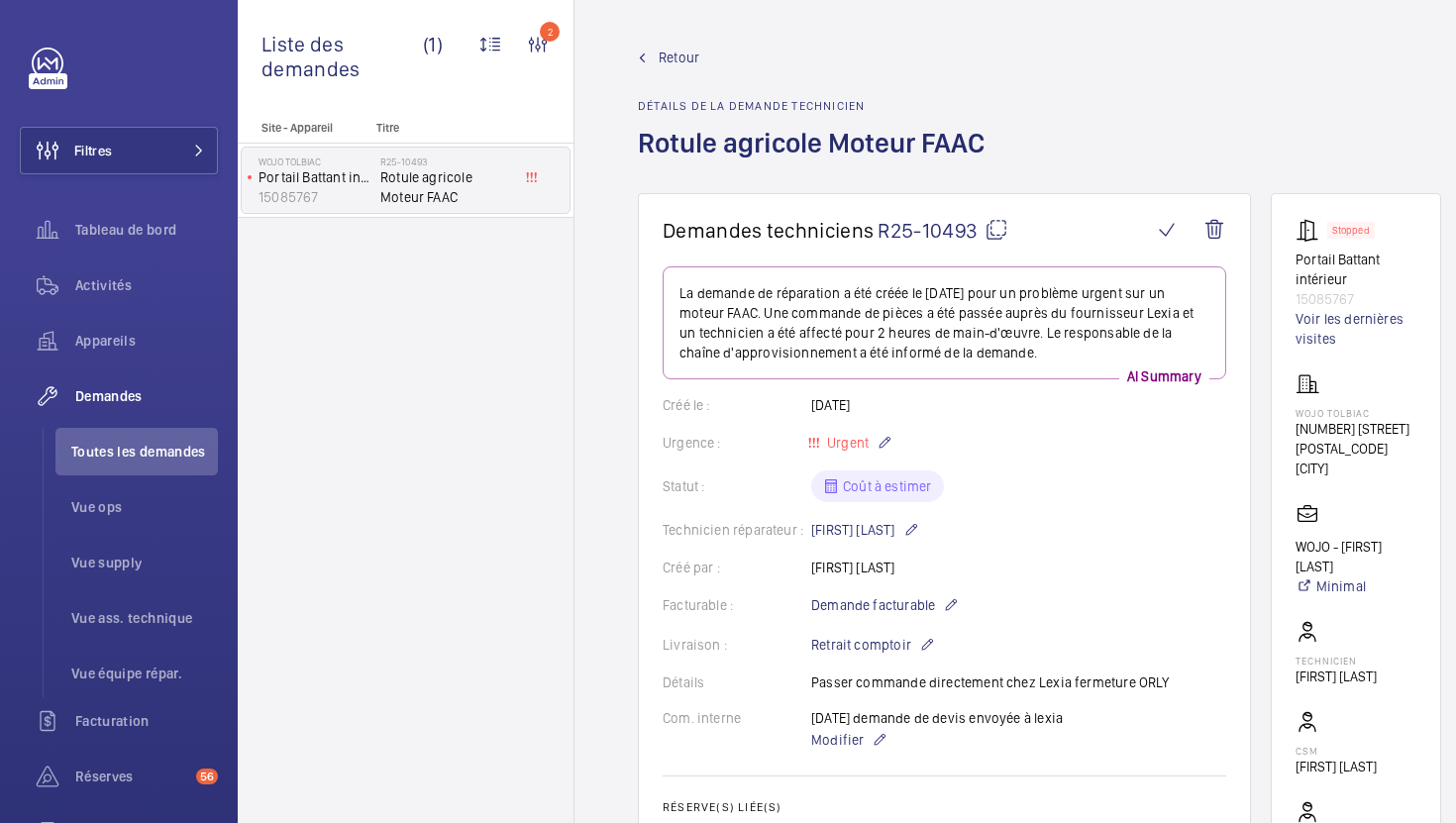 click on "Demandes techniciens  R25-10493   La demande de réparation a été créée le [DATE] pour un problème urgent sur un moteur FAAC. Une commande de pièces a été passée auprès du fournisseur Lexia et un technicien a été affecté pour 2 heures de main-d'œuvre. Le responsable de la chaîne d'approvisionnement a été informé de la demande.  AI Summary Créé le :  [DATE]  Urgence : Urgent Statut : Coût à estimer Technicien réparateur :  [FIRST] [LAST]  Créé par :  [FIRST] [LAST]  Facturable : Demande facturable Livraison :  Retrait comptoir  Détails  Passer commande directement chez Lexia fermeture ORLY    Com. interne   [DATE] demande de devis envoyée à lexia  Modifier Réserve(s) liée(s)  Aucune réserve liée Devis Salesforce Lien SF : Générer un devis sur SF Prix du devis : -- Statut du devis  En attente d'estimation Netsuite SO Lien Netsuite : Envoyer sur Netsuite" 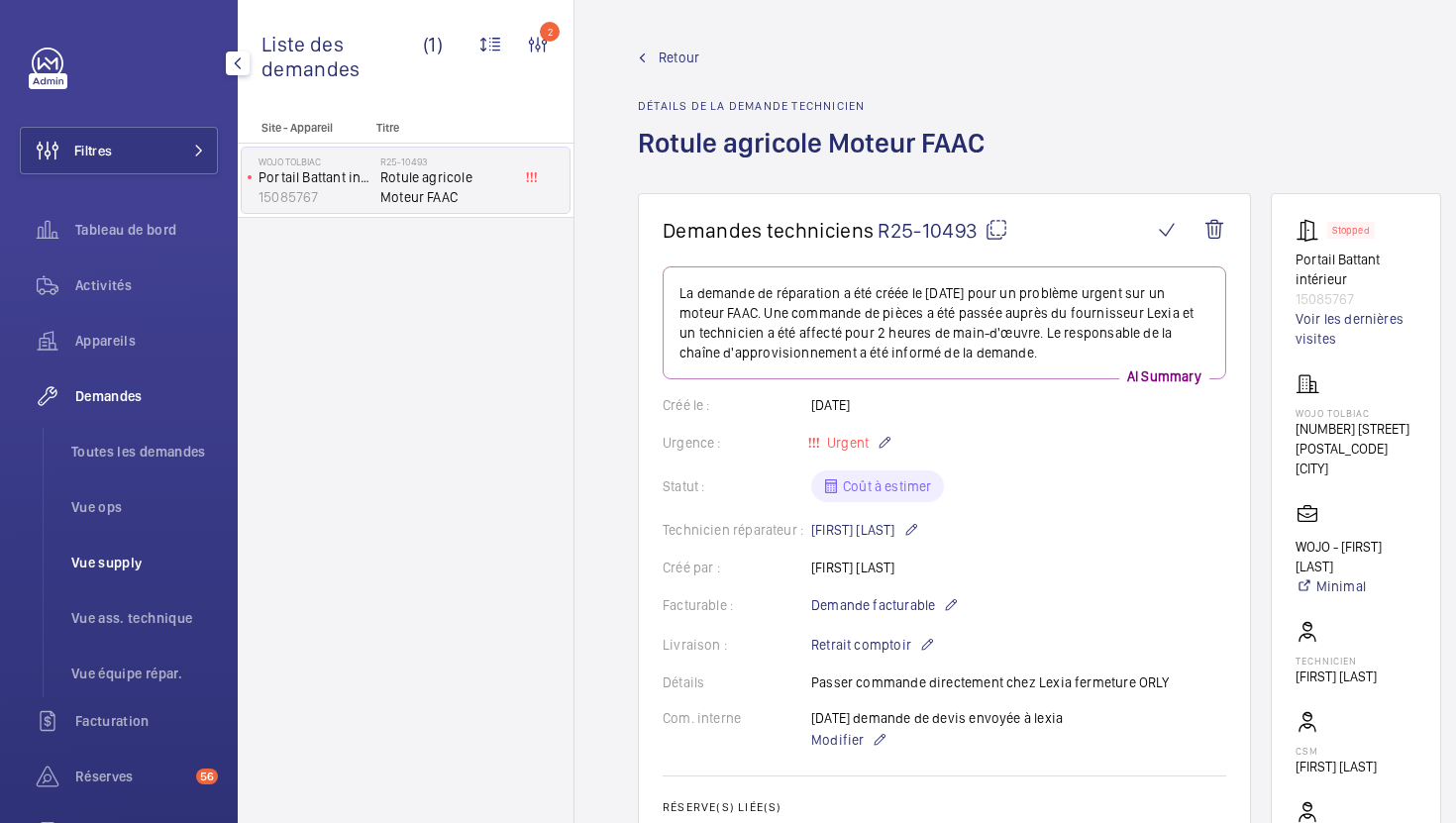 click on "Vue supply" 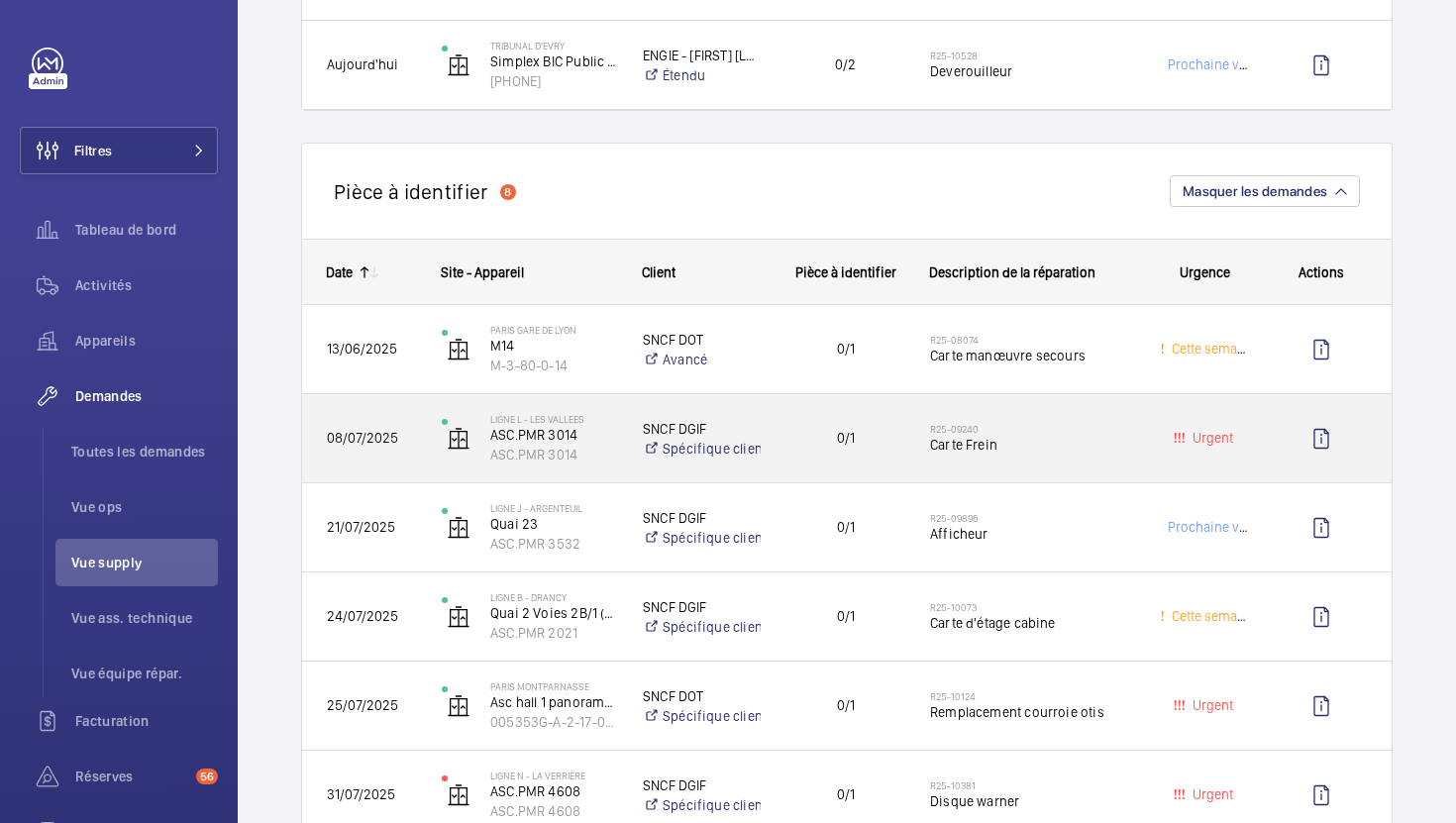 scroll, scrollTop: 1736, scrollLeft: 0, axis: vertical 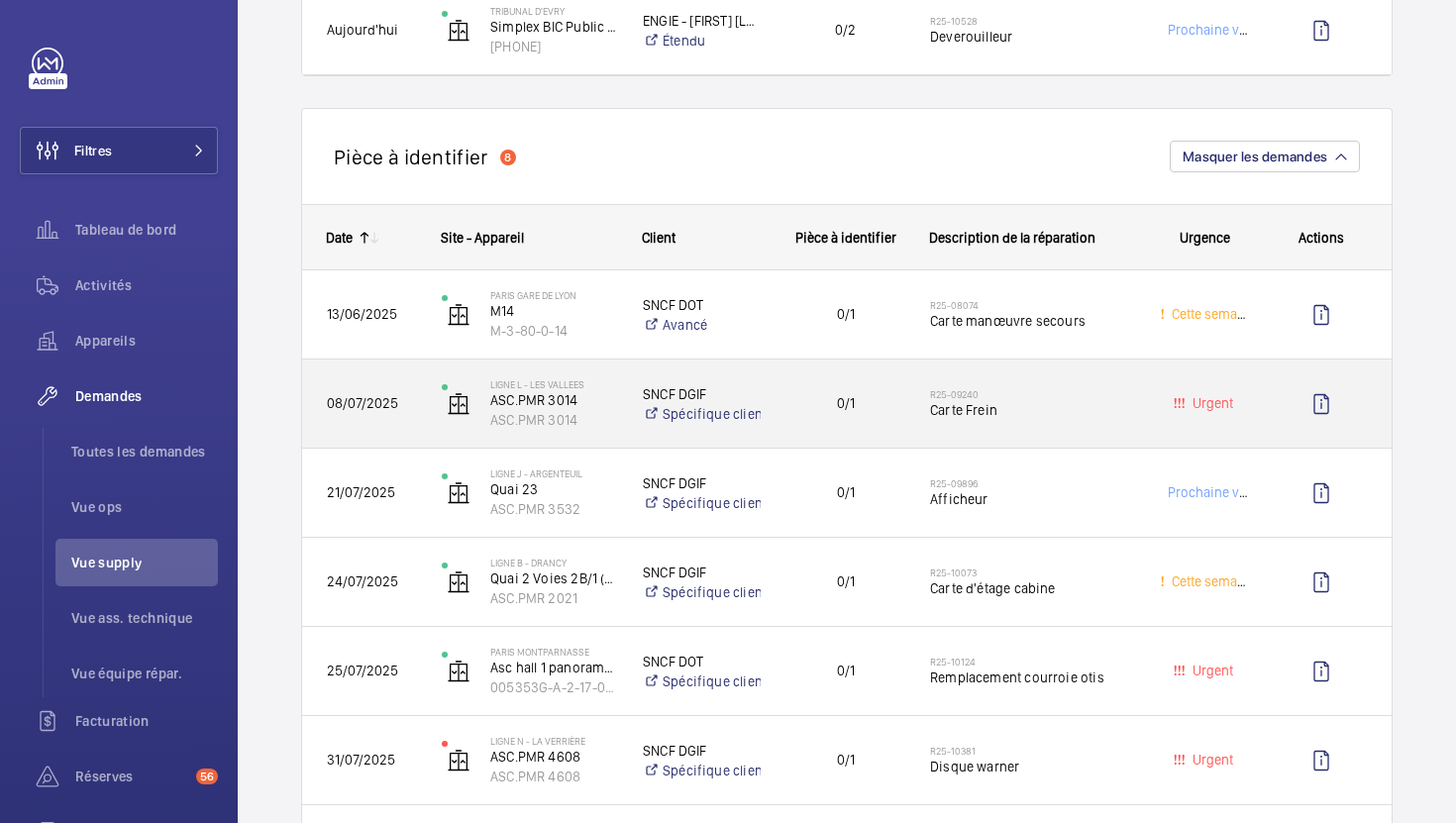 click on "R25-09240   Carte Frein" 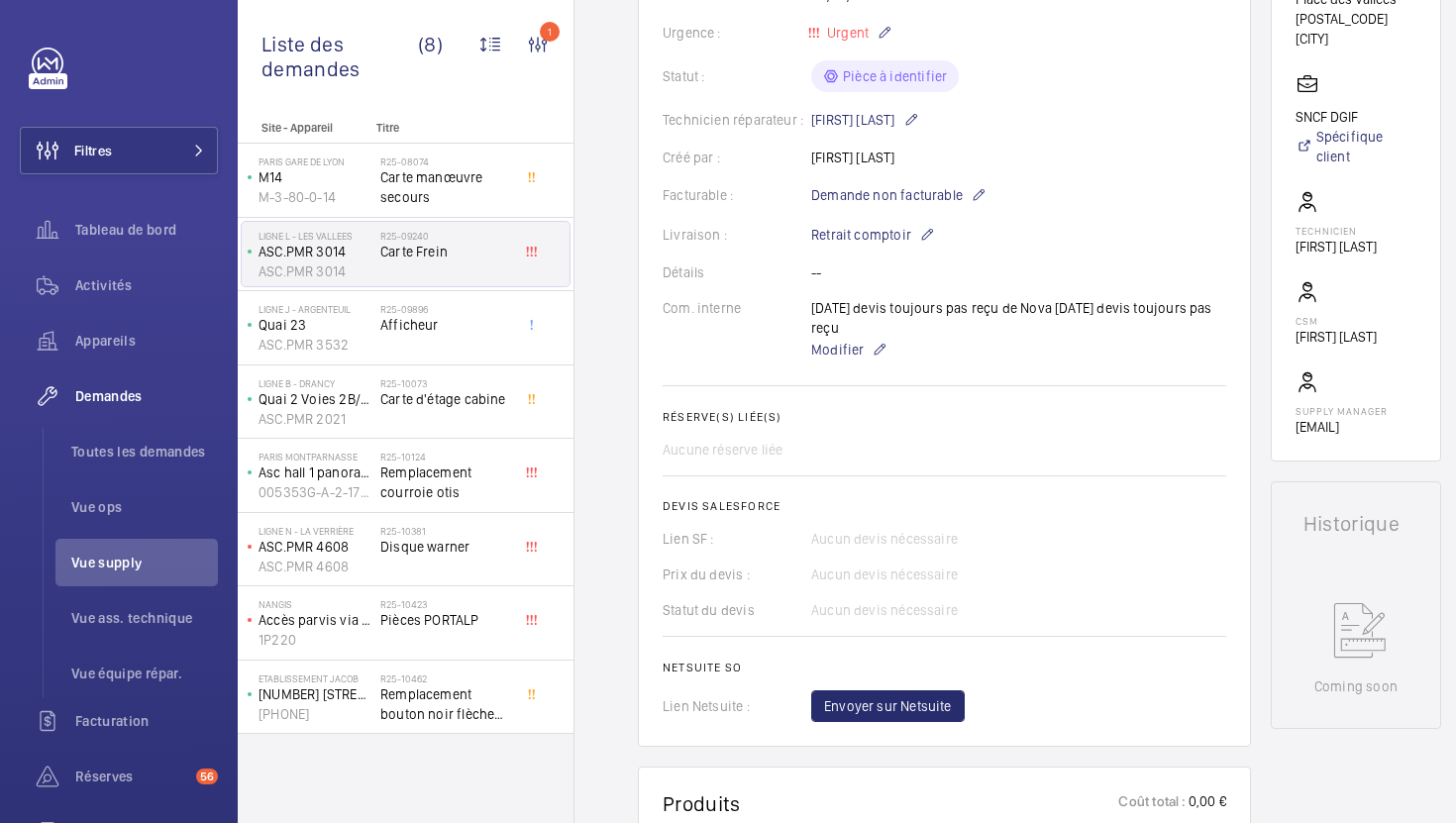 scroll, scrollTop: 401, scrollLeft: 0, axis: vertical 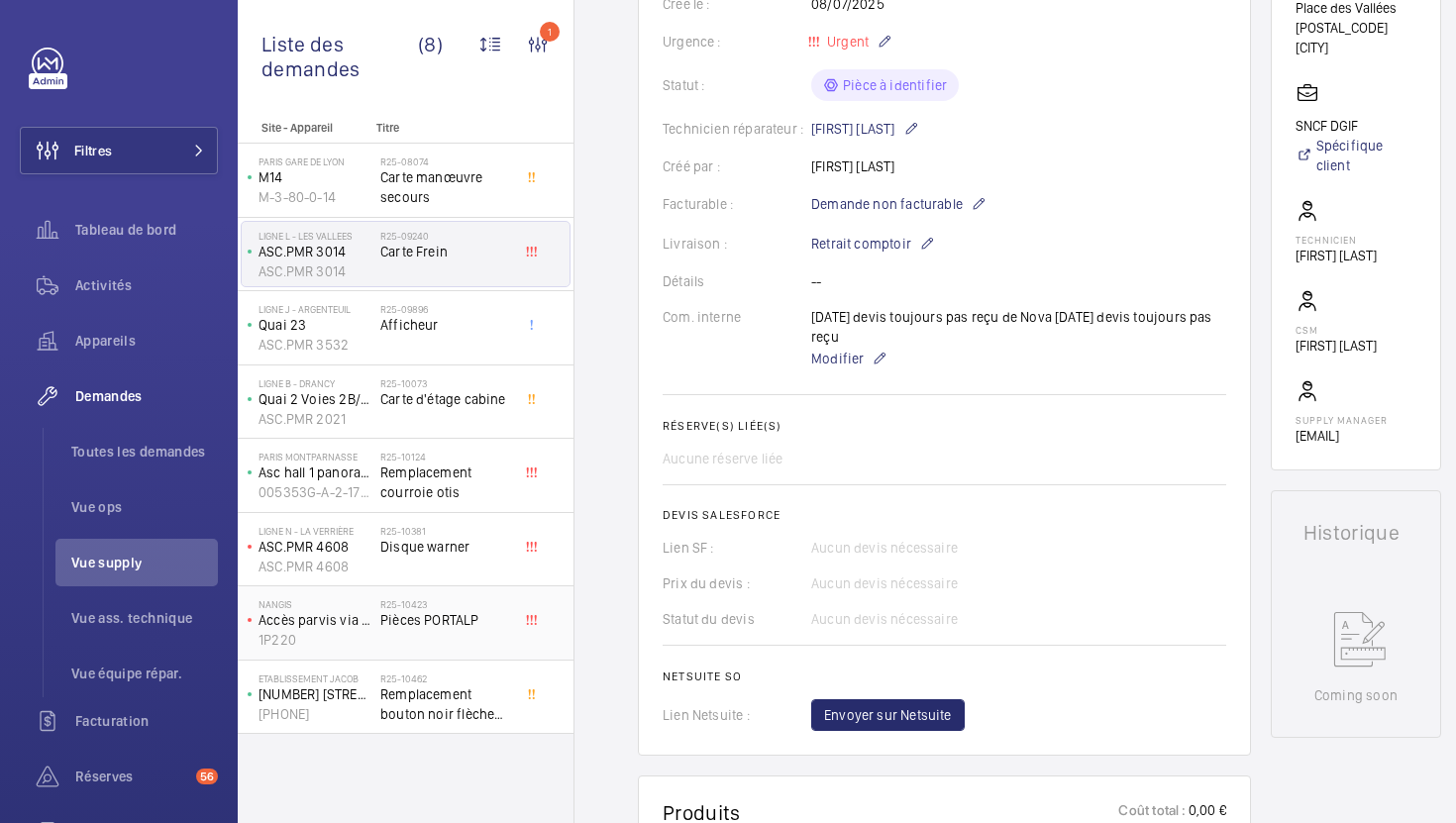 click on "R25-10423   Pièces PORTALP" 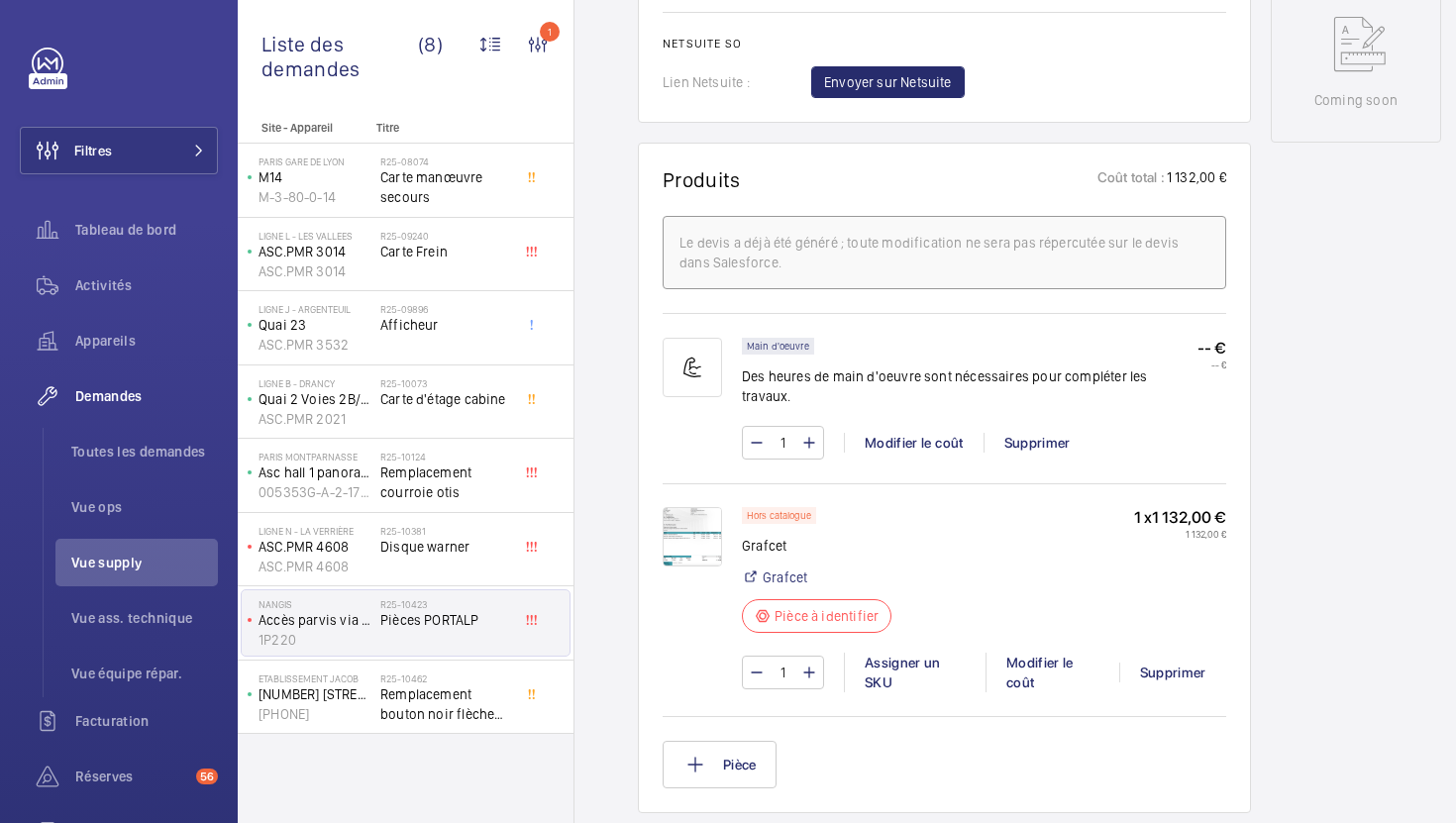scroll, scrollTop: 1033, scrollLeft: 0, axis: vertical 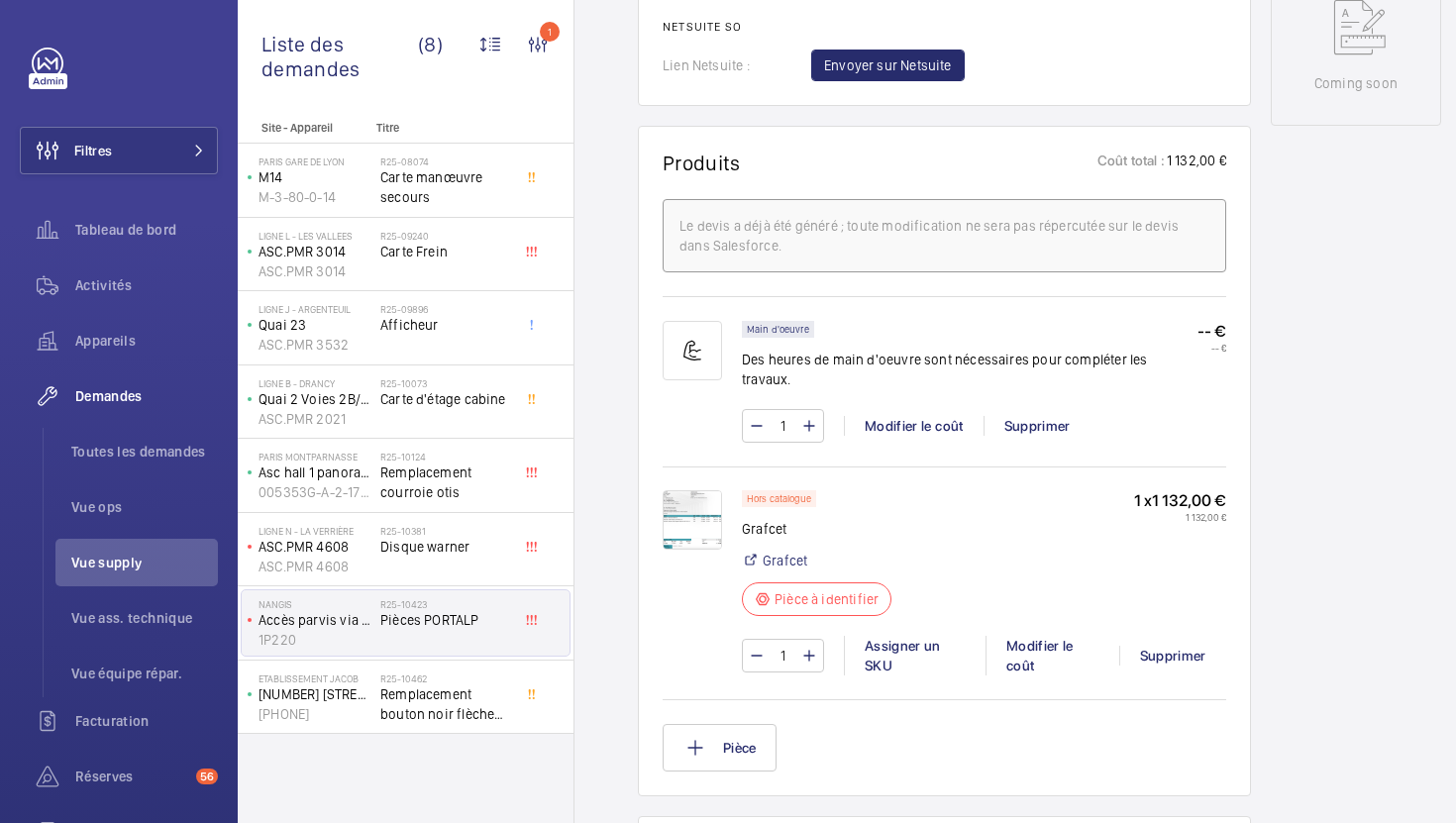 click 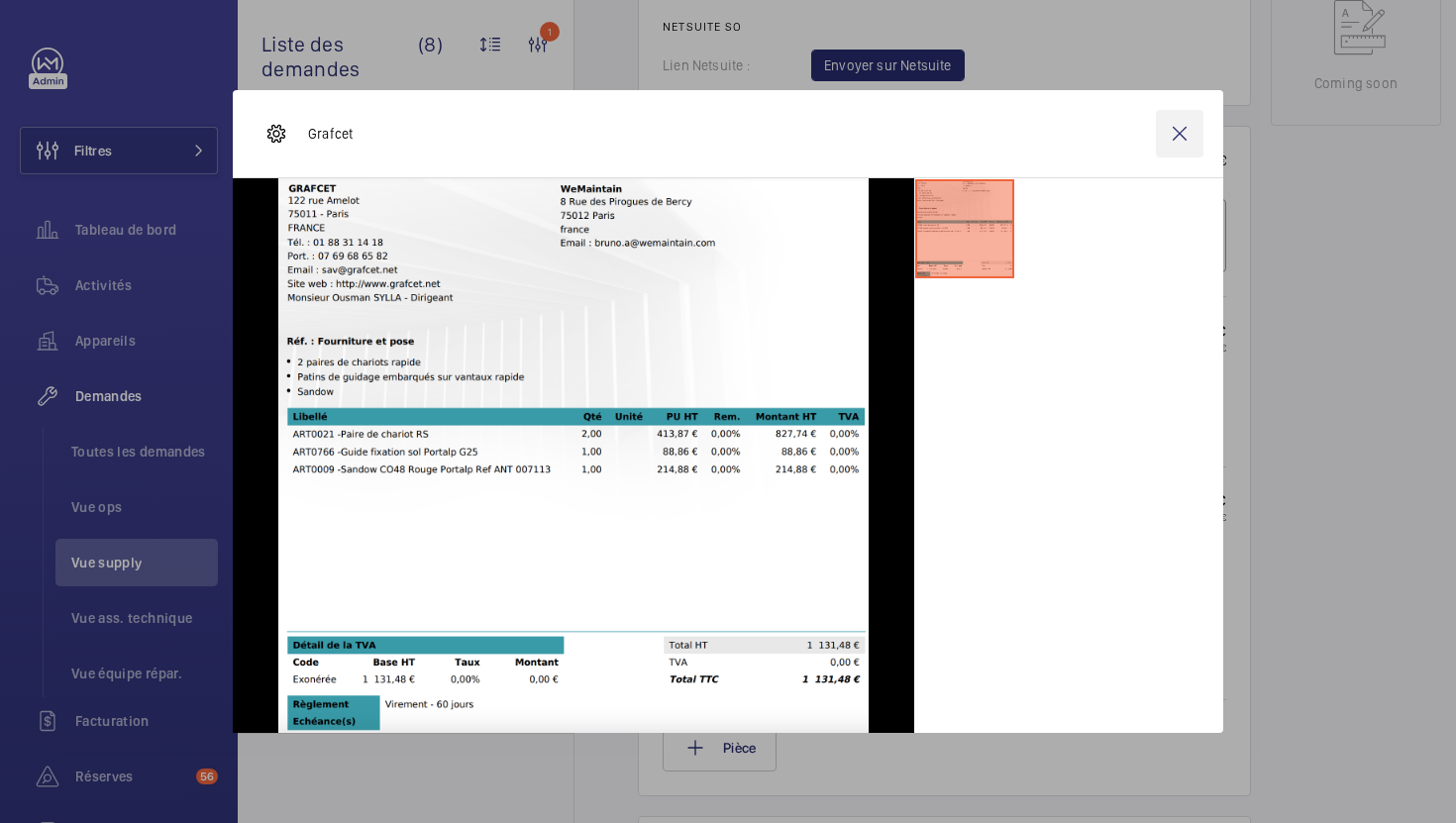click at bounding box center [1180, 134] 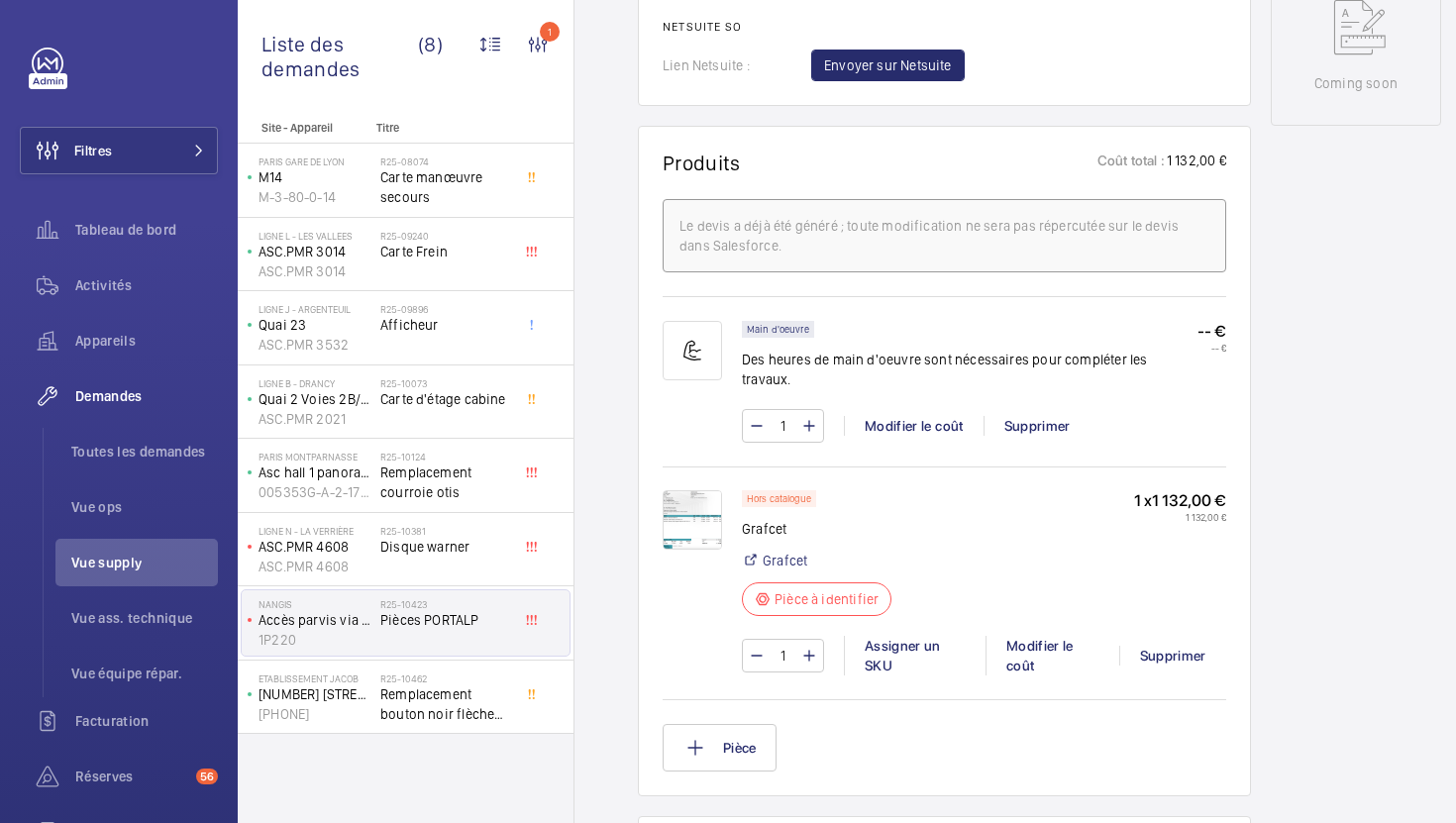 scroll, scrollTop: 0, scrollLeft: 0, axis: both 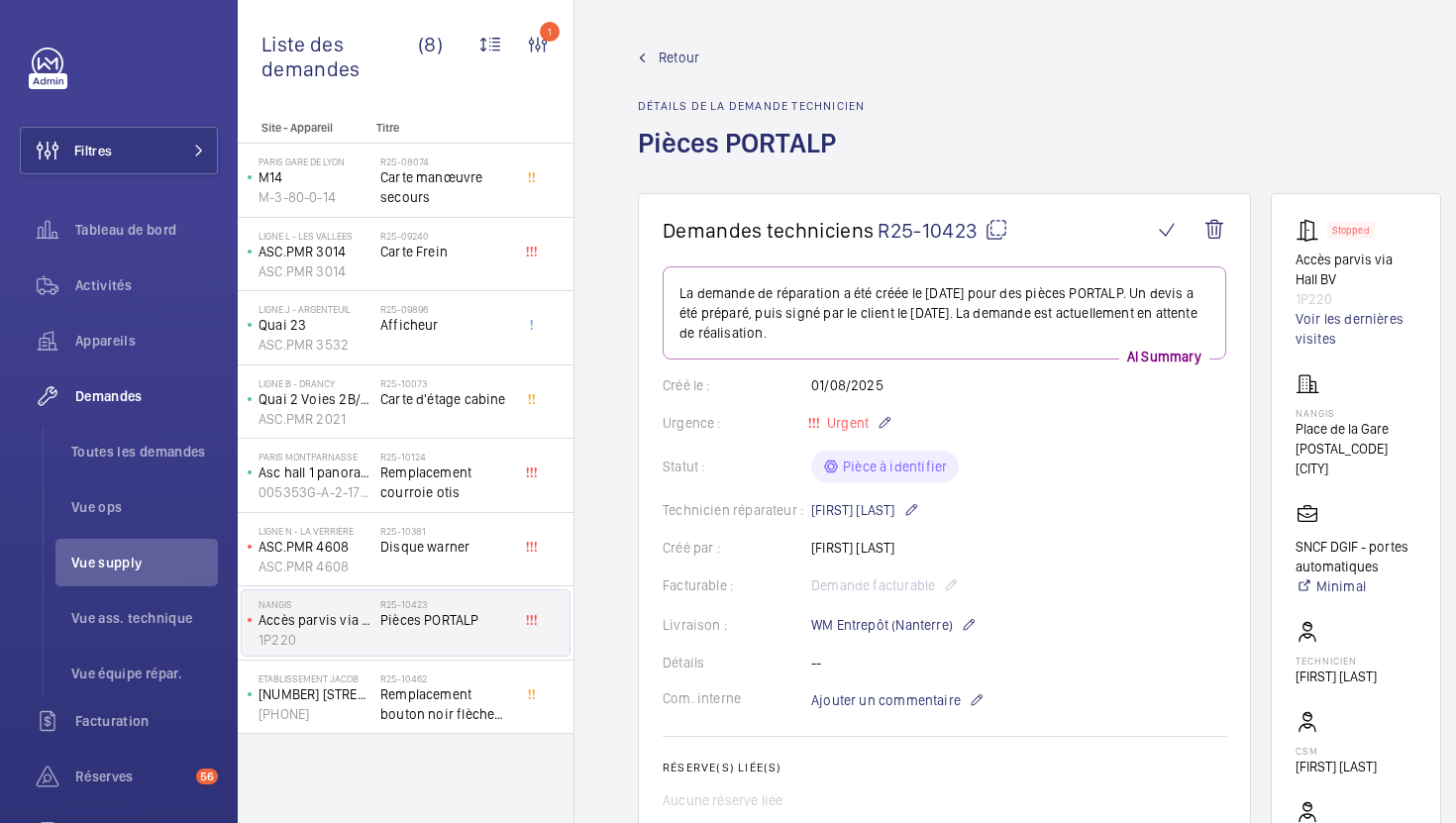 click 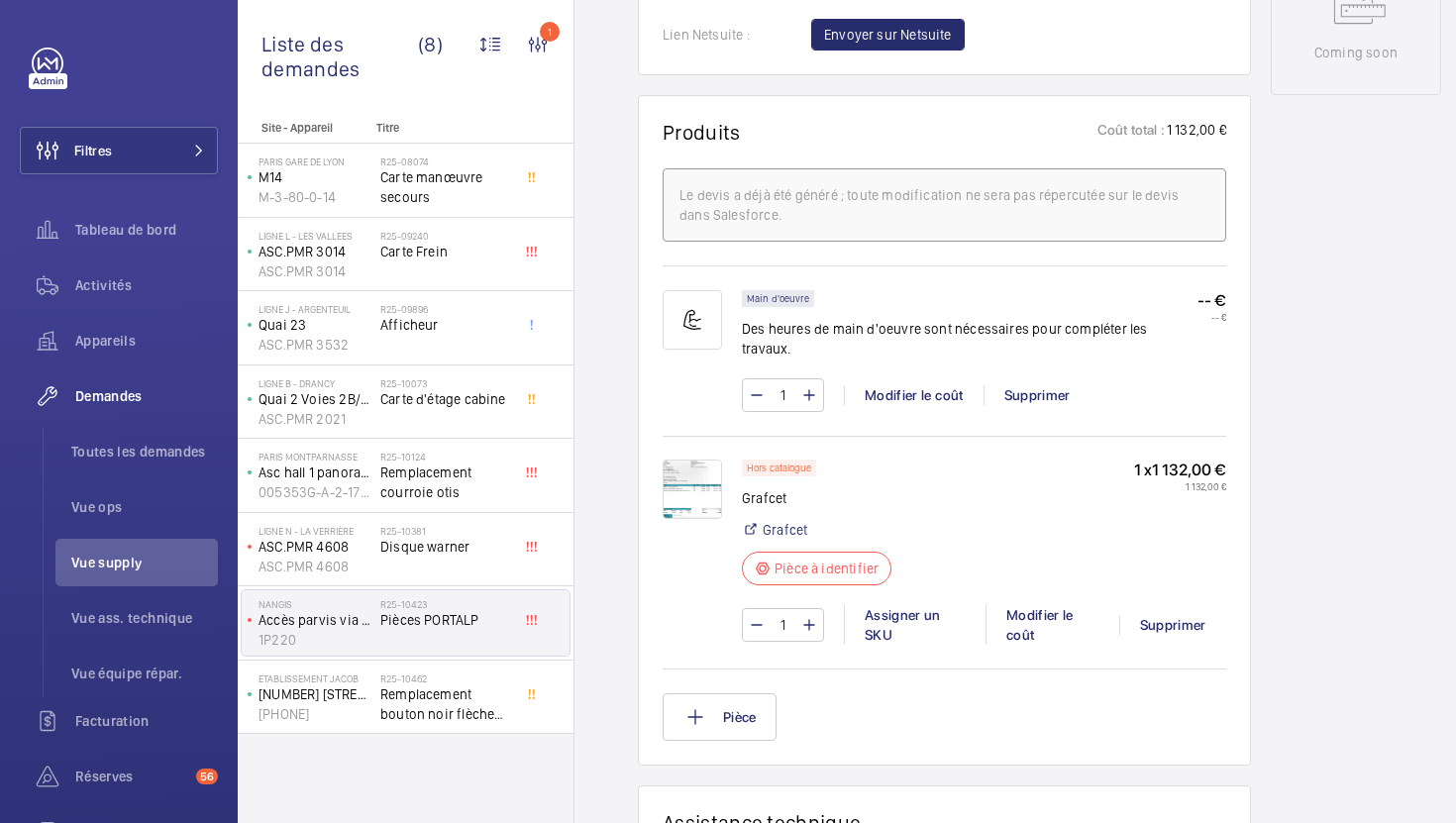 scroll, scrollTop: 1069, scrollLeft: 0, axis: vertical 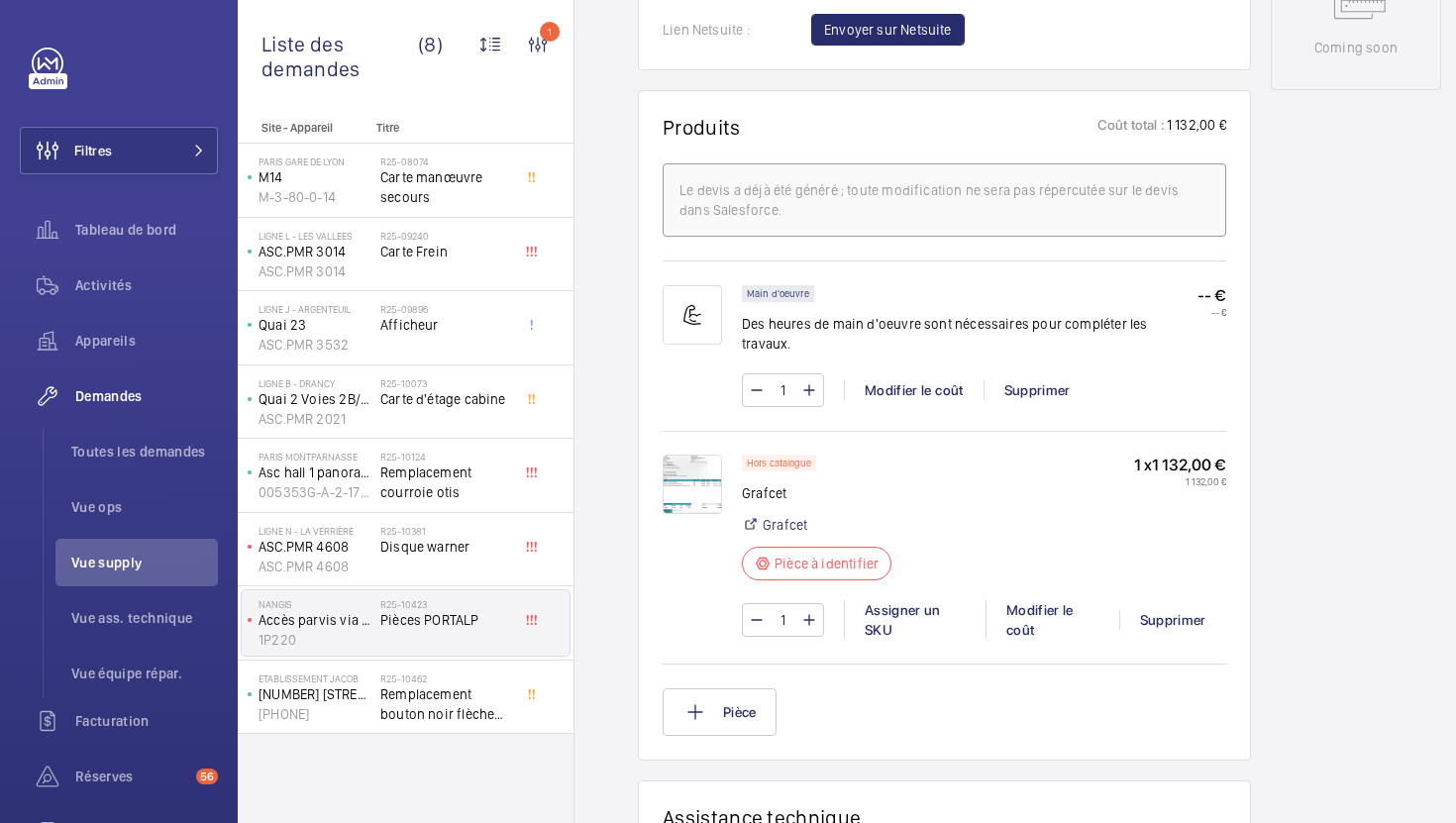 click 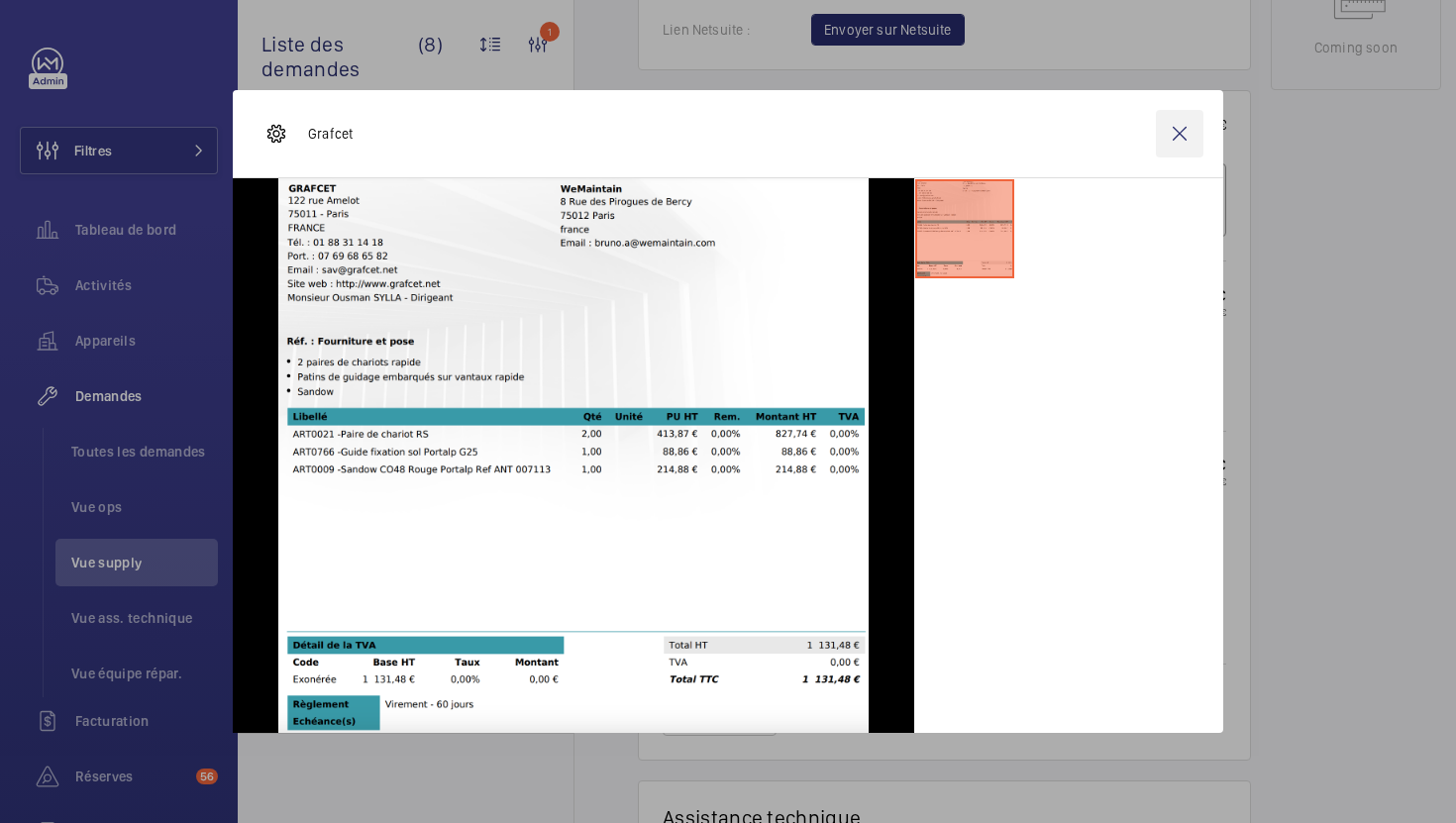 click at bounding box center (1180, 134) 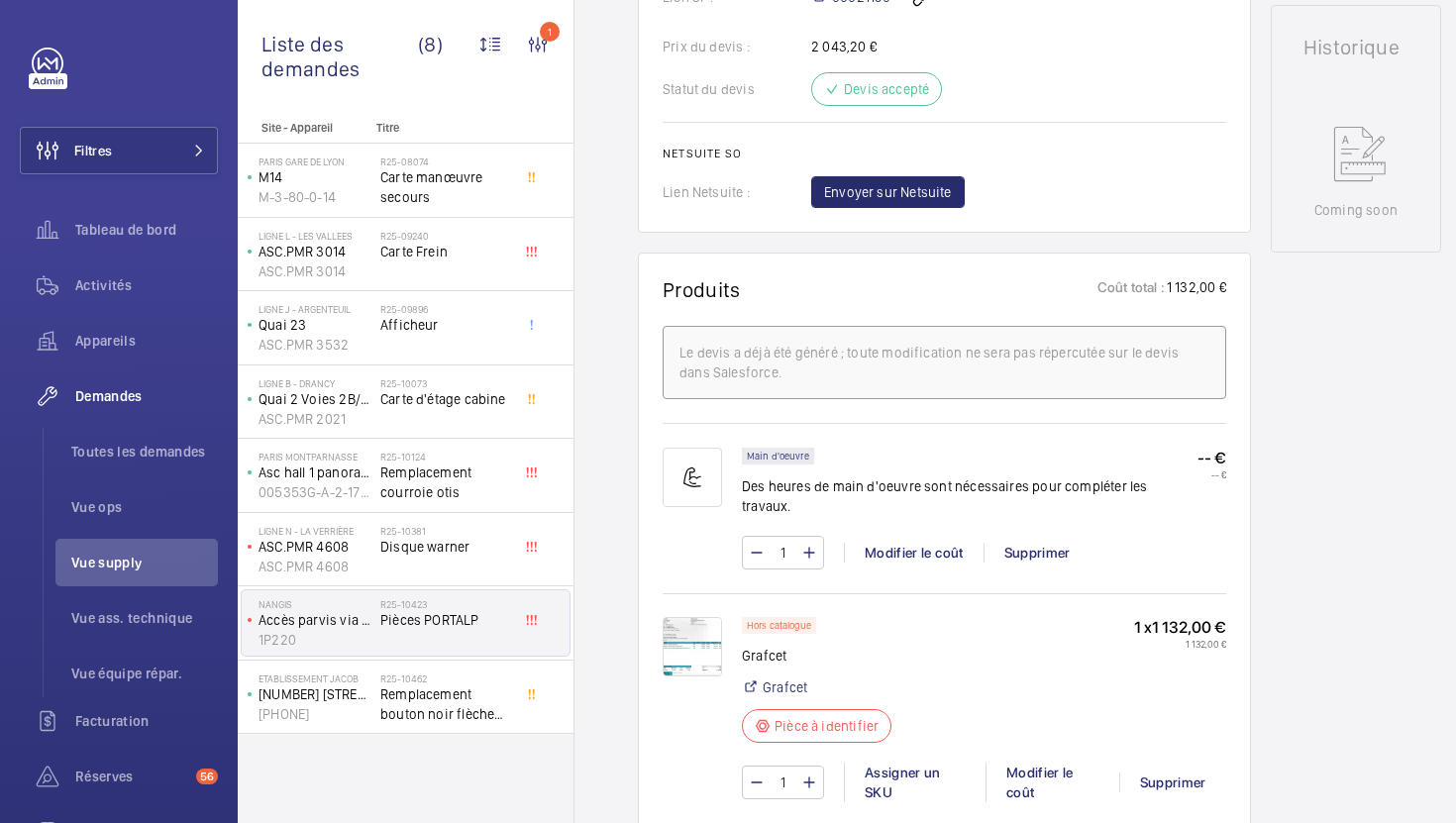 scroll, scrollTop: 944, scrollLeft: 0, axis: vertical 